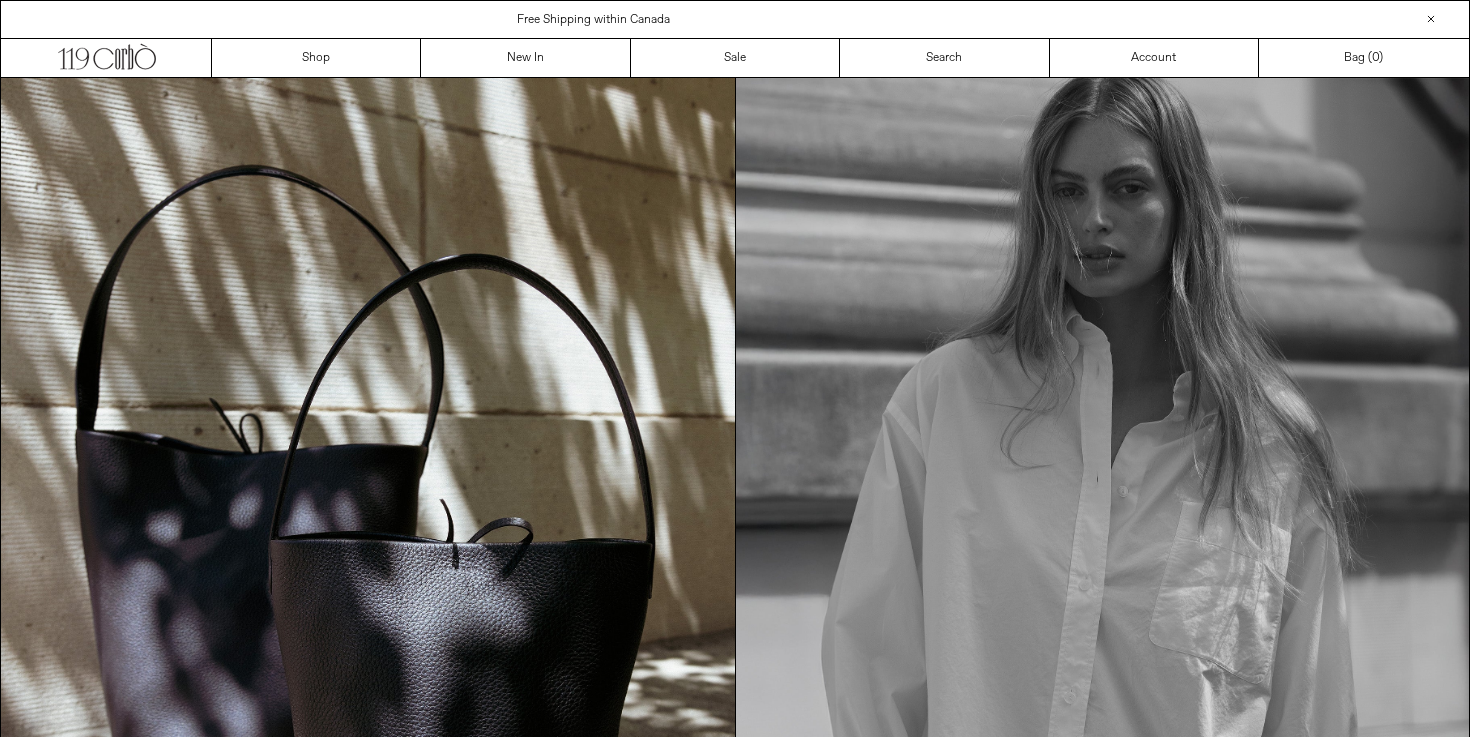 scroll, scrollTop: 0, scrollLeft: 0, axis: both 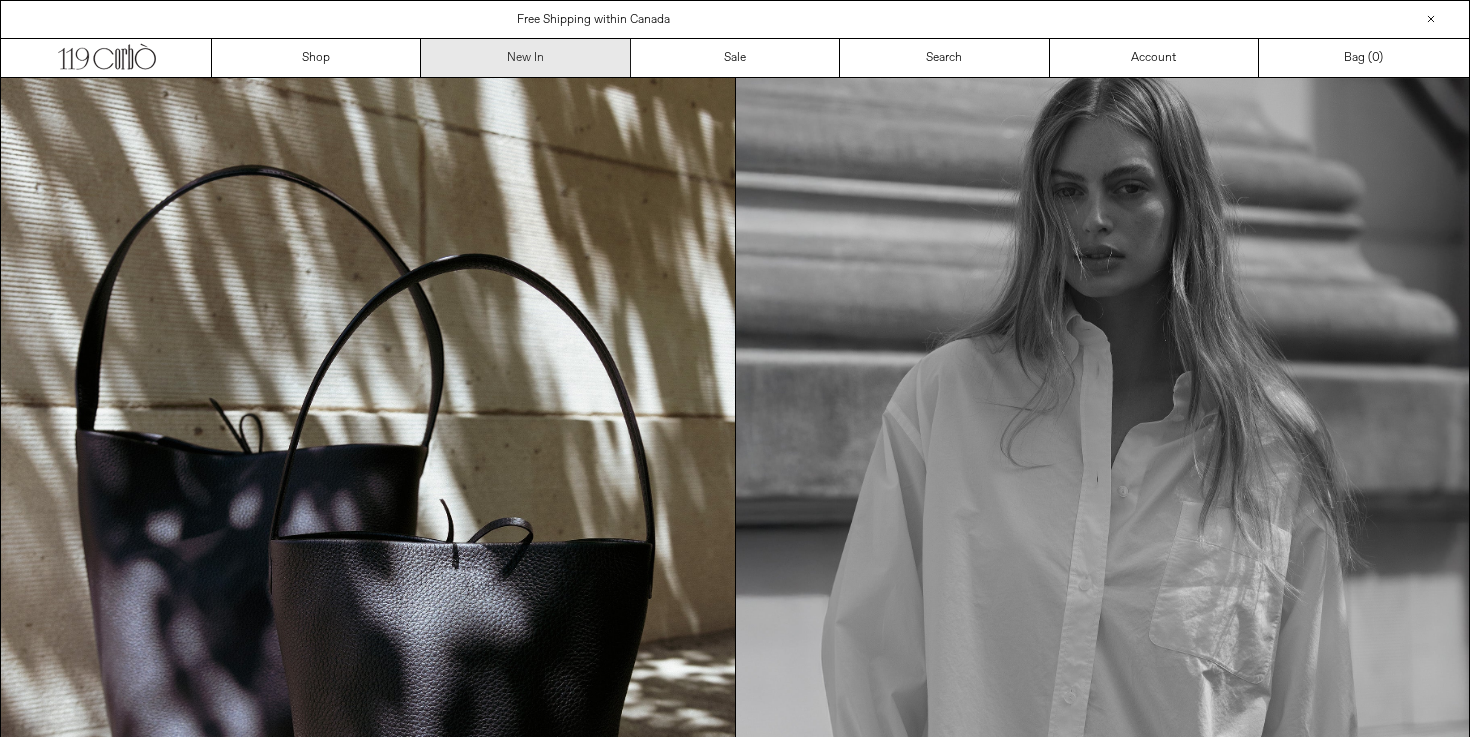 click on "New In" at bounding box center [525, 58] 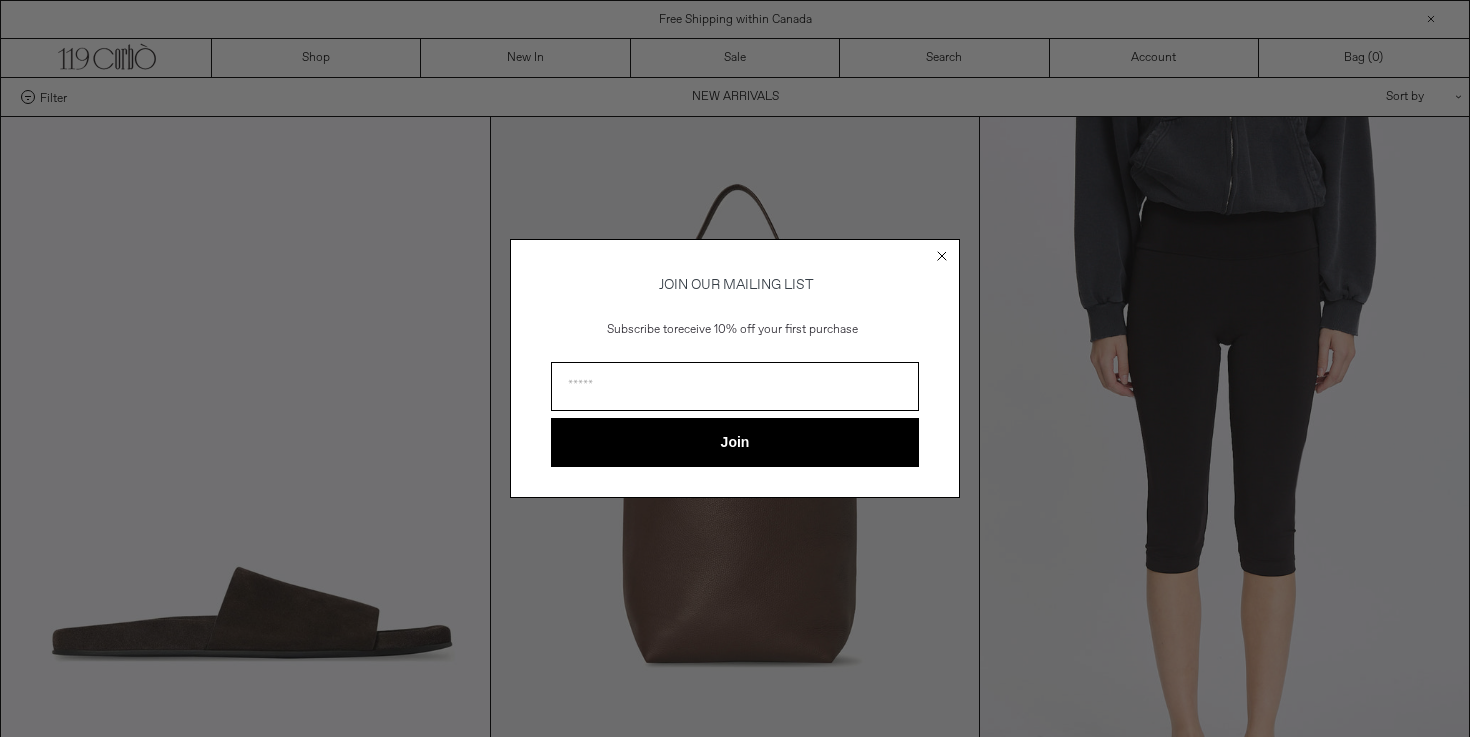 scroll, scrollTop: 0, scrollLeft: 0, axis: both 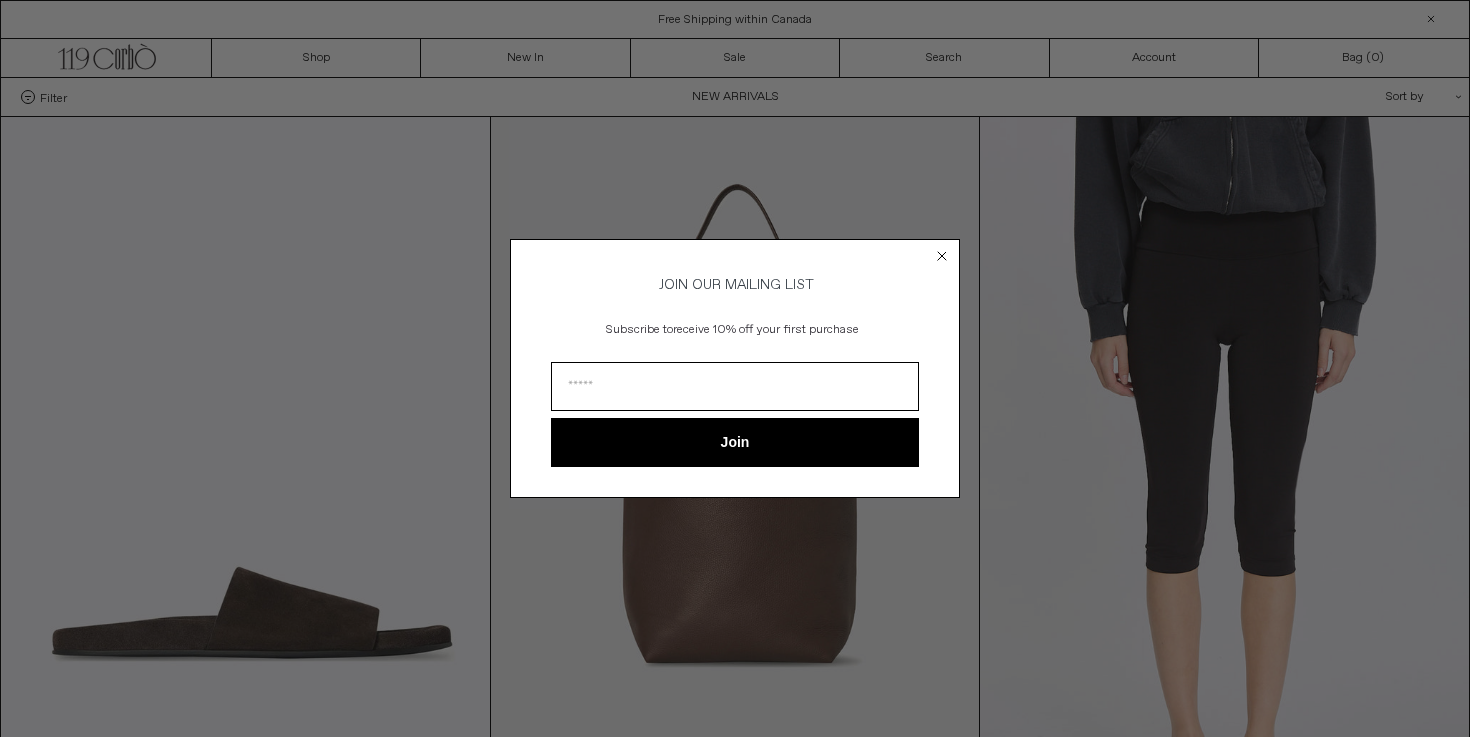 click 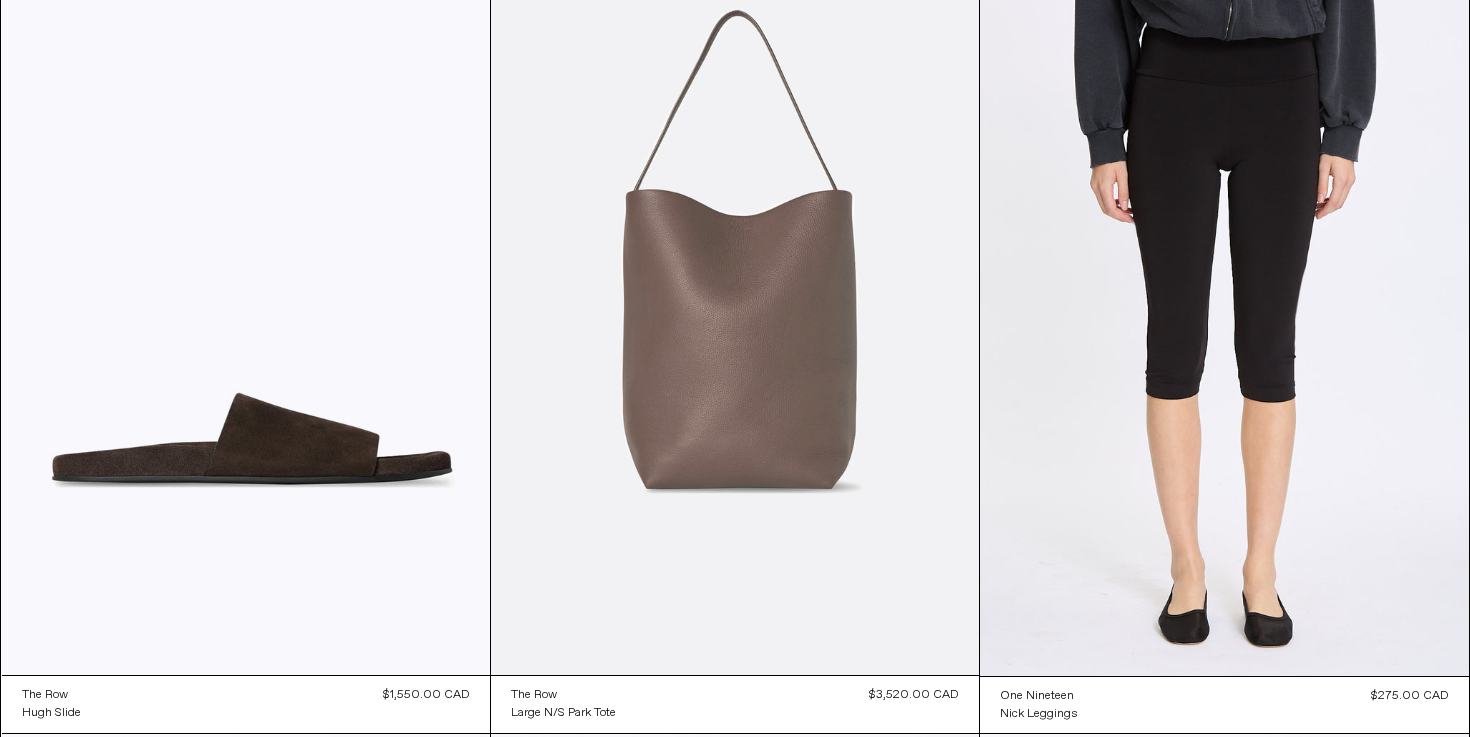 scroll, scrollTop: 748, scrollLeft: 0, axis: vertical 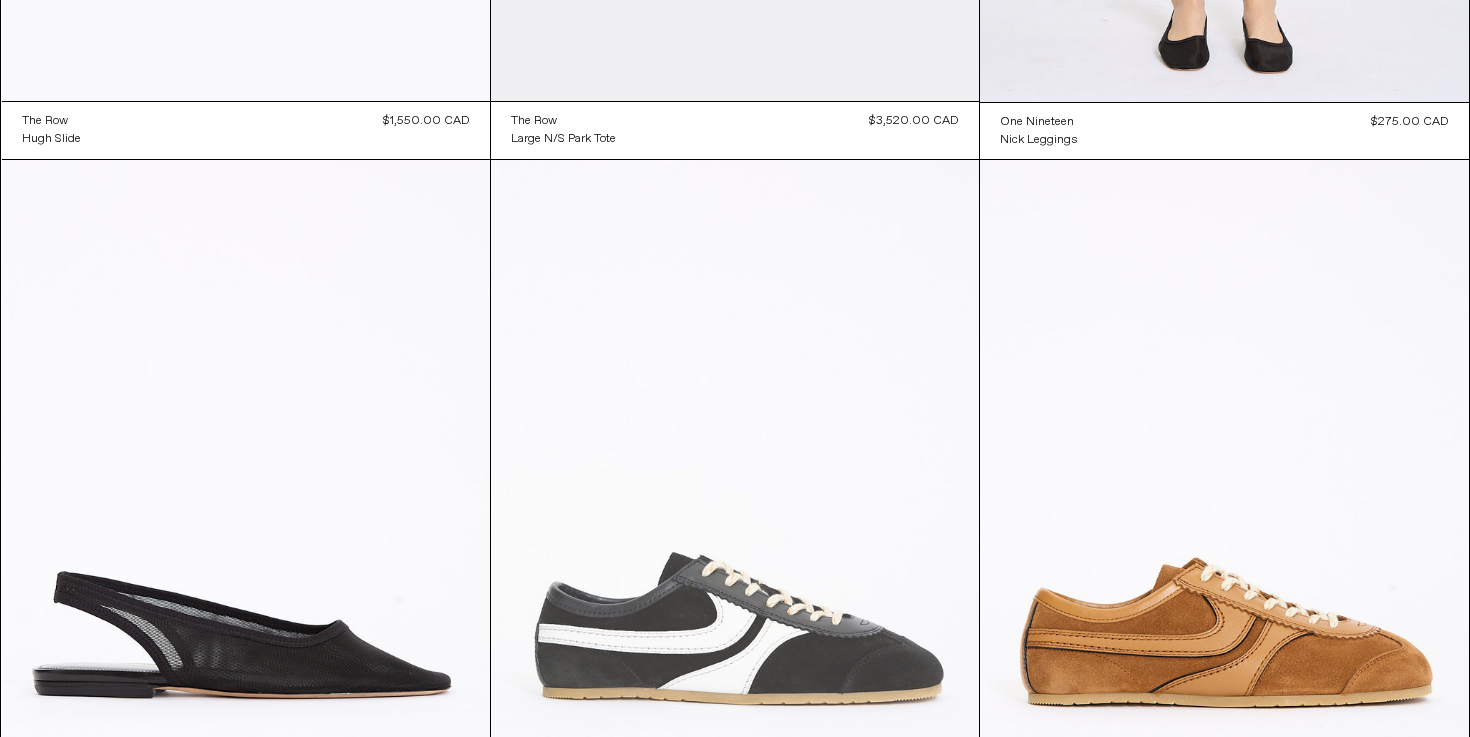 click at bounding box center [735, 526] 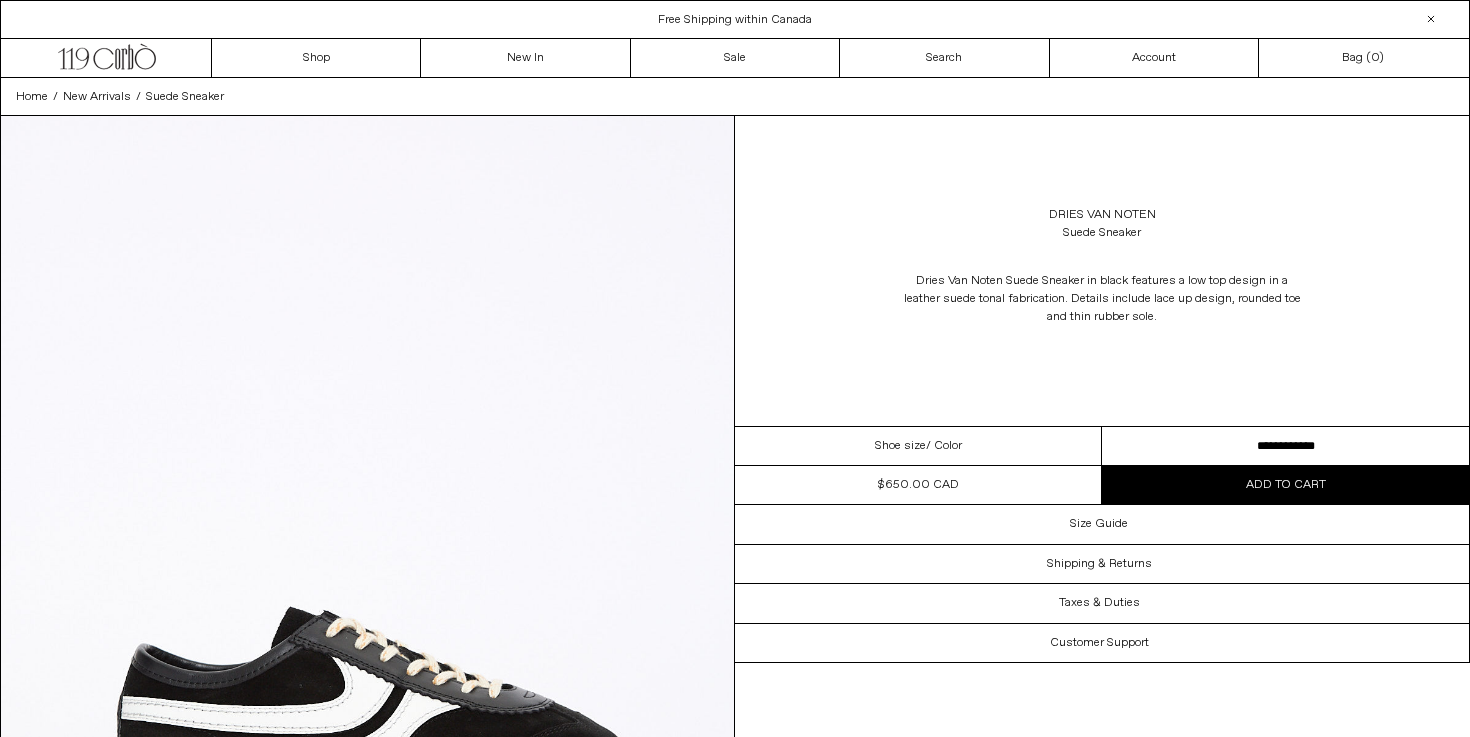 scroll, scrollTop: 0, scrollLeft: 0, axis: both 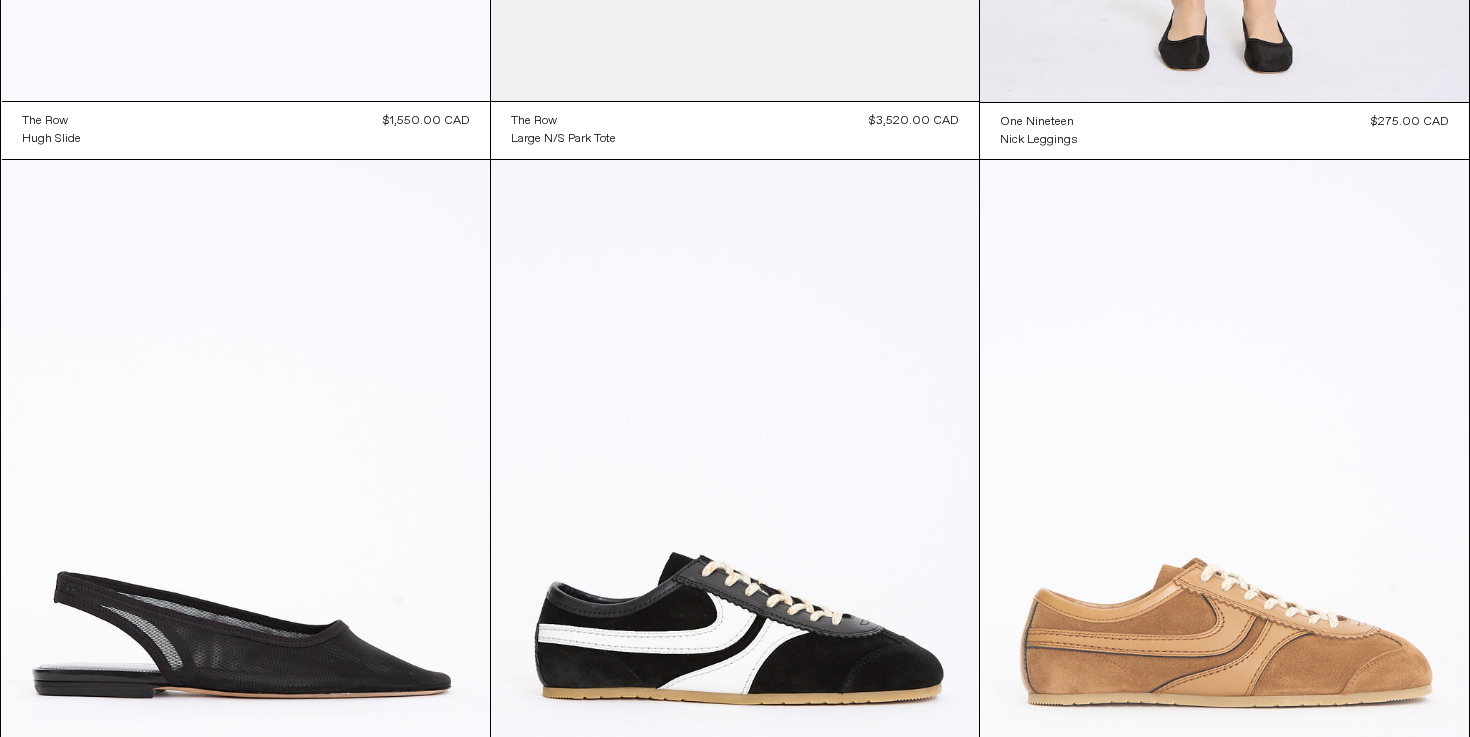 click at bounding box center (1224, 526) 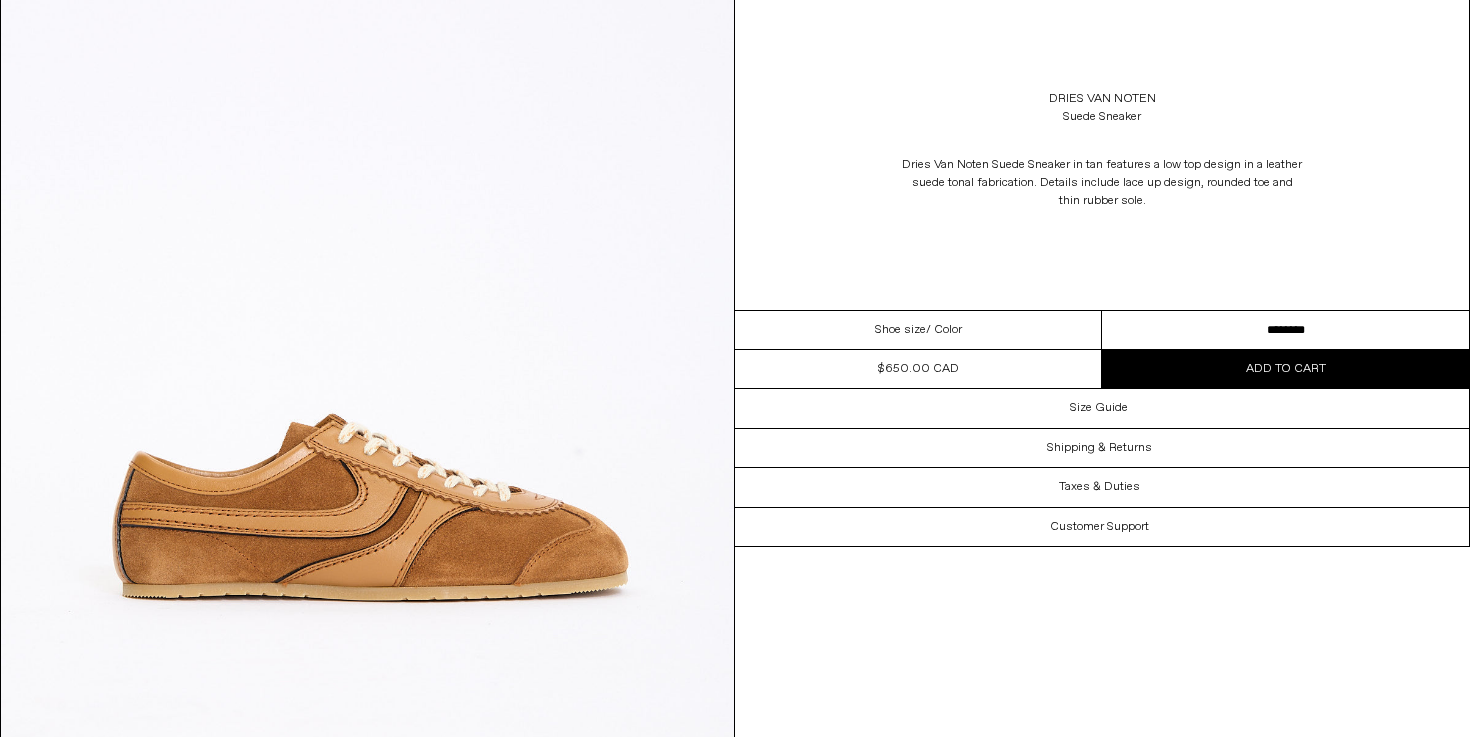 scroll, scrollTop: 217, scrollLeft: 0, axis: vertical 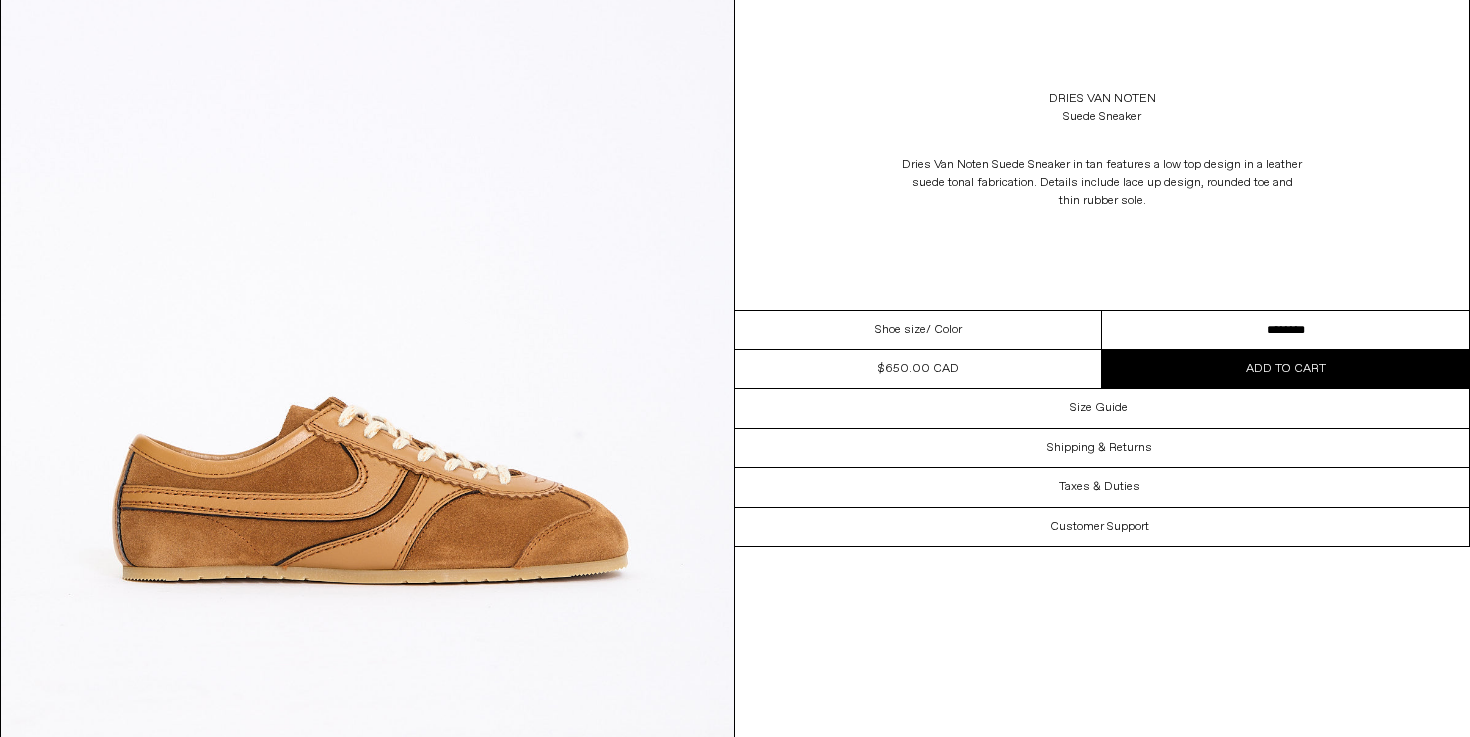 click on "**********" at bounding box center (1285, 330) 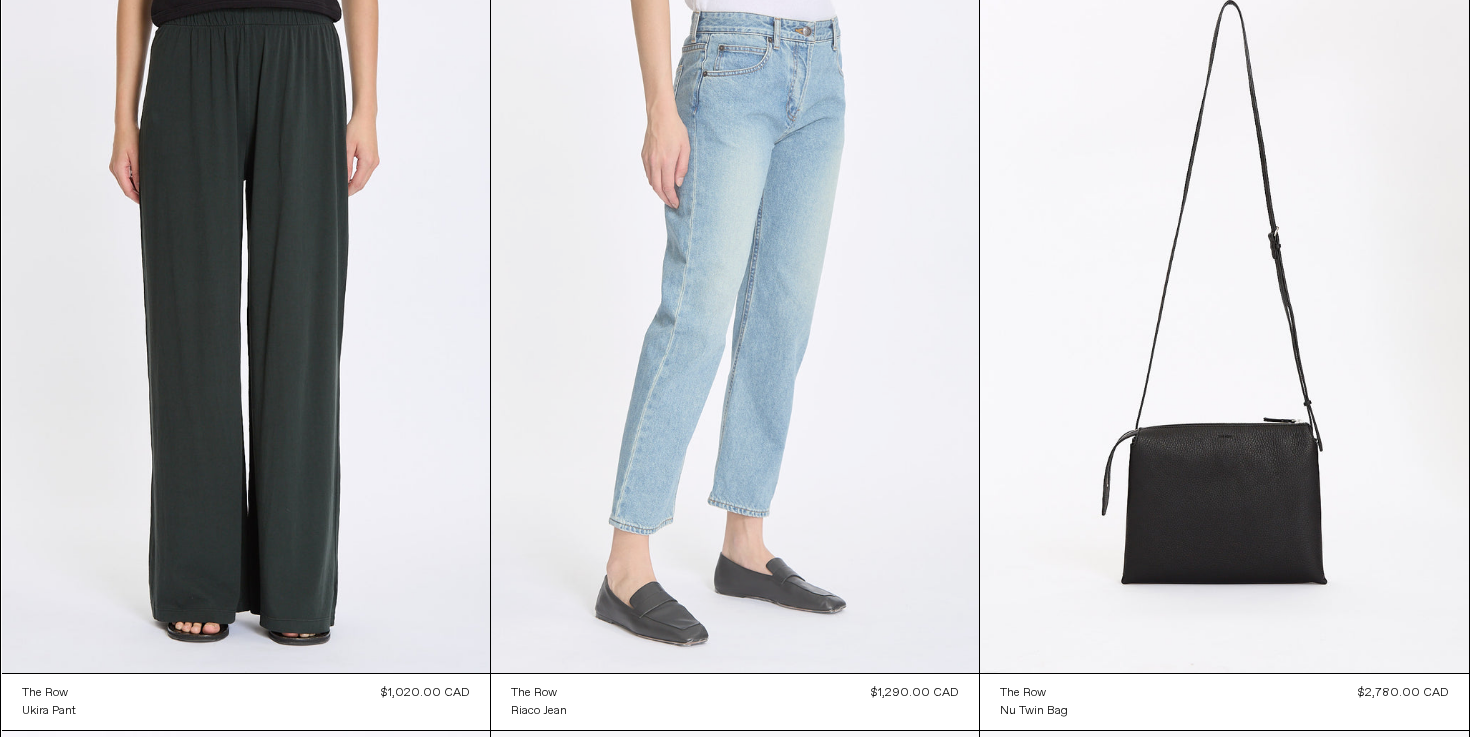 scroll, scrollTop: 8873, scrollLeft: 0, axis: vertical 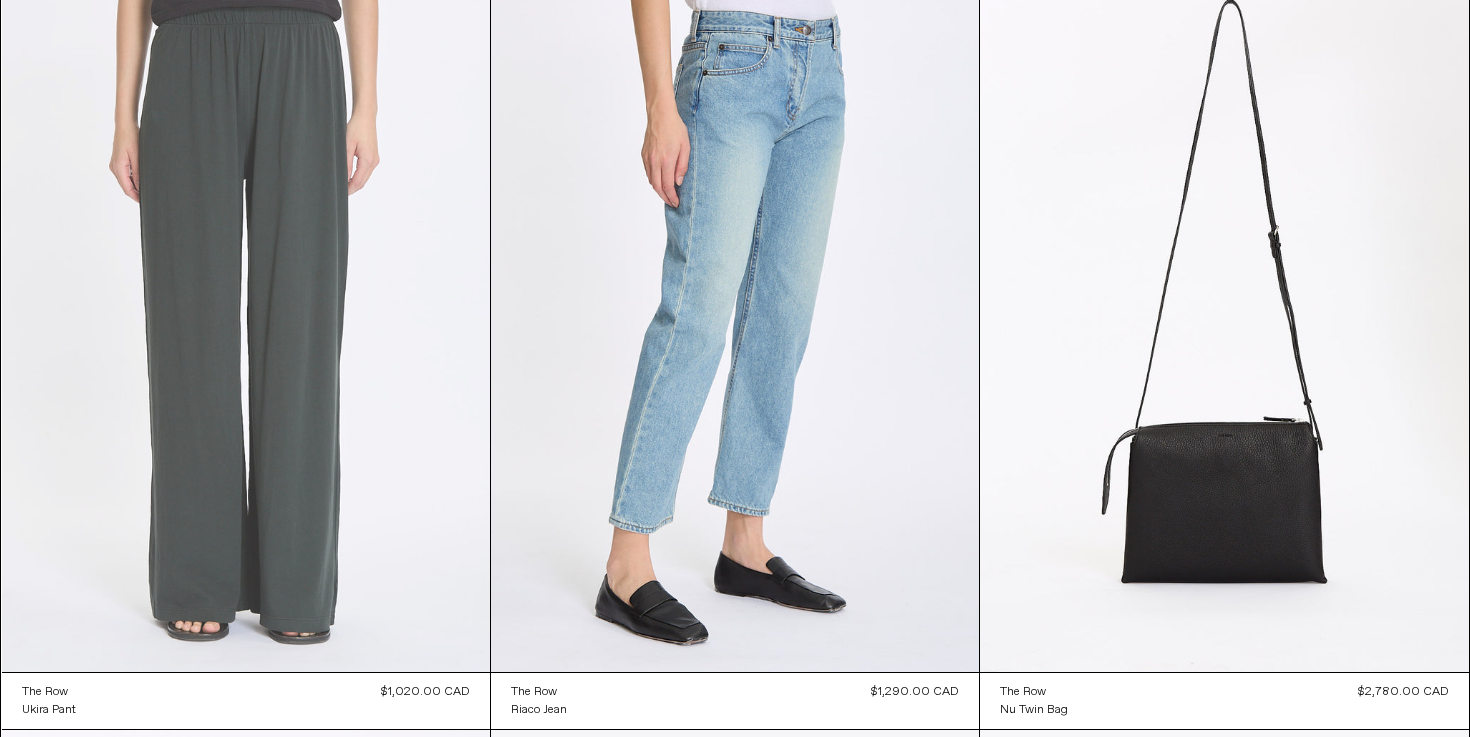 click at bounding box center [246, 306] 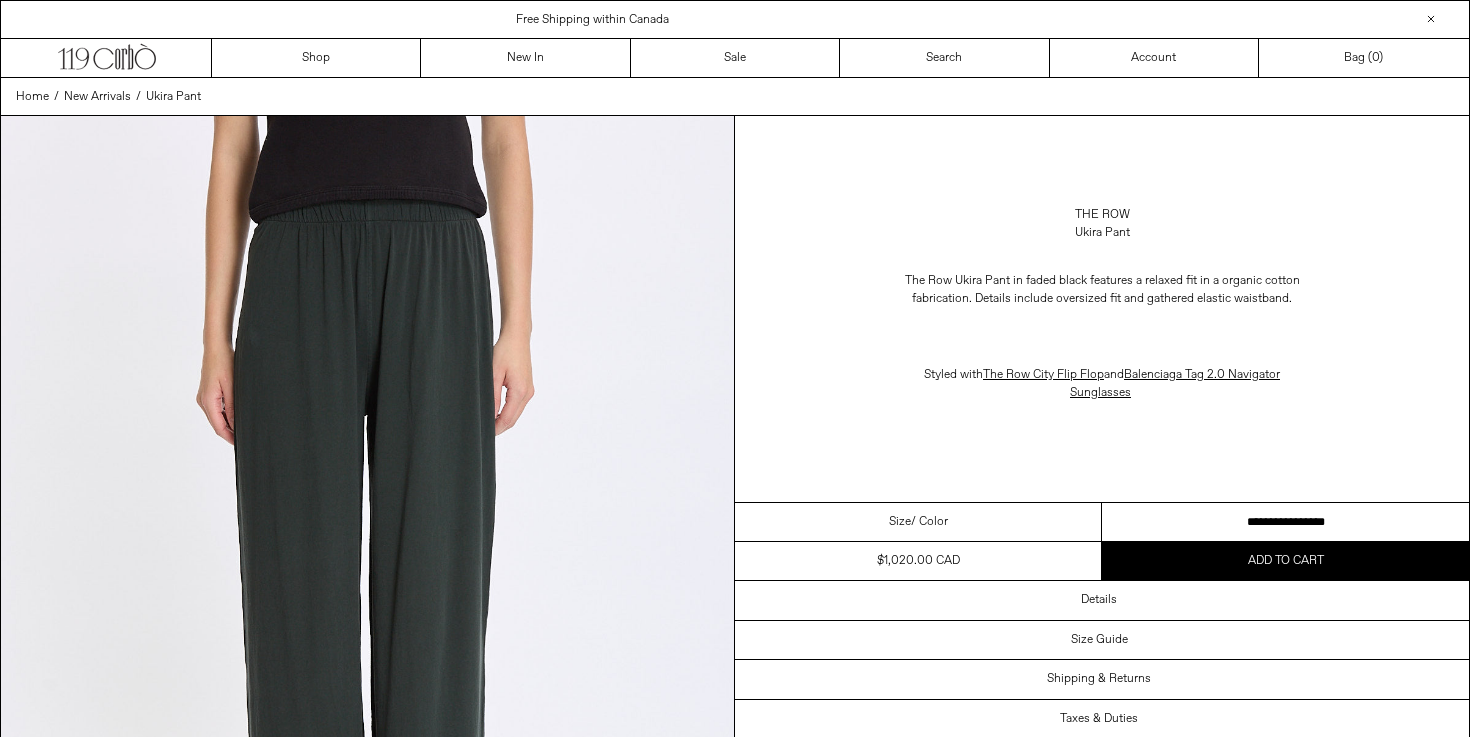 scroll, scrollTop: 0, scrollLeft: 0, axis: both 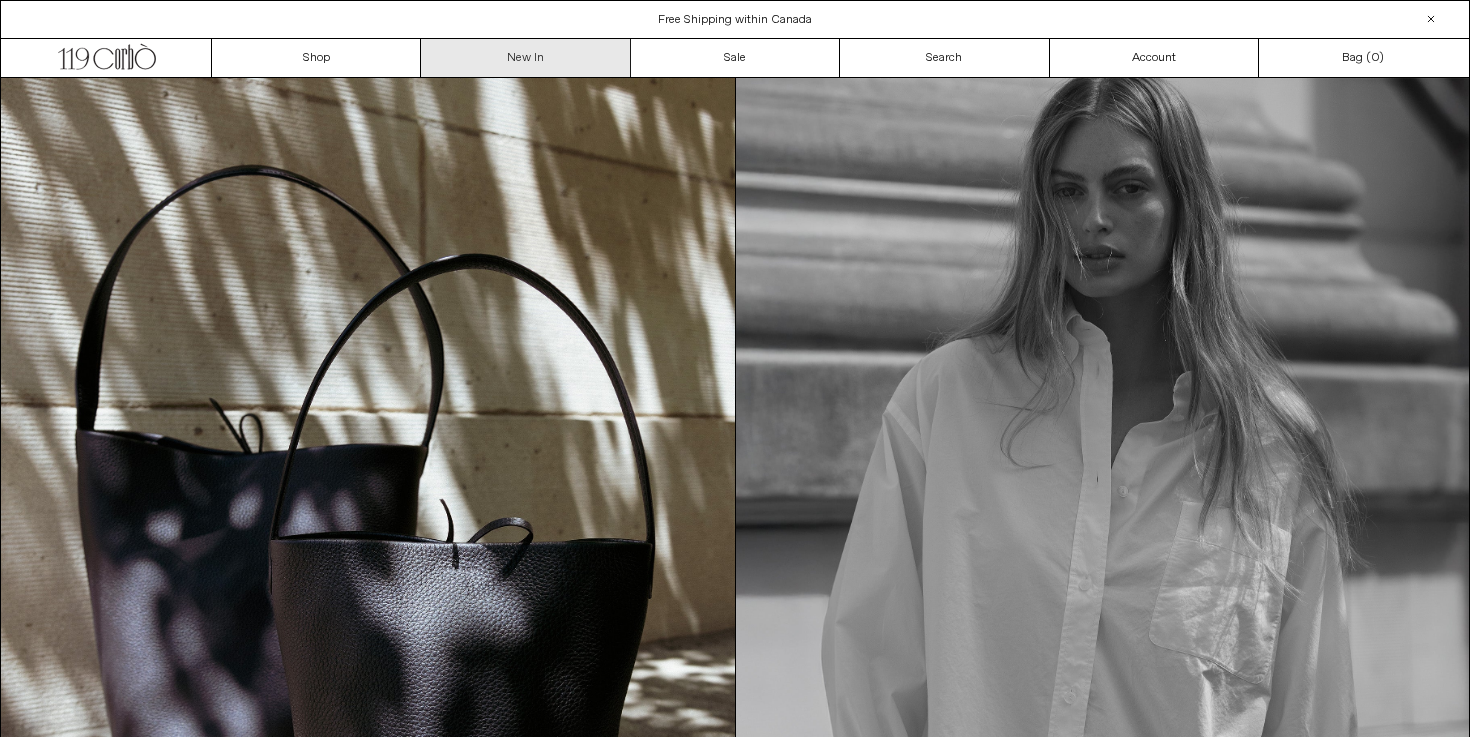 click on "New In" at bounding box center (525, 58) 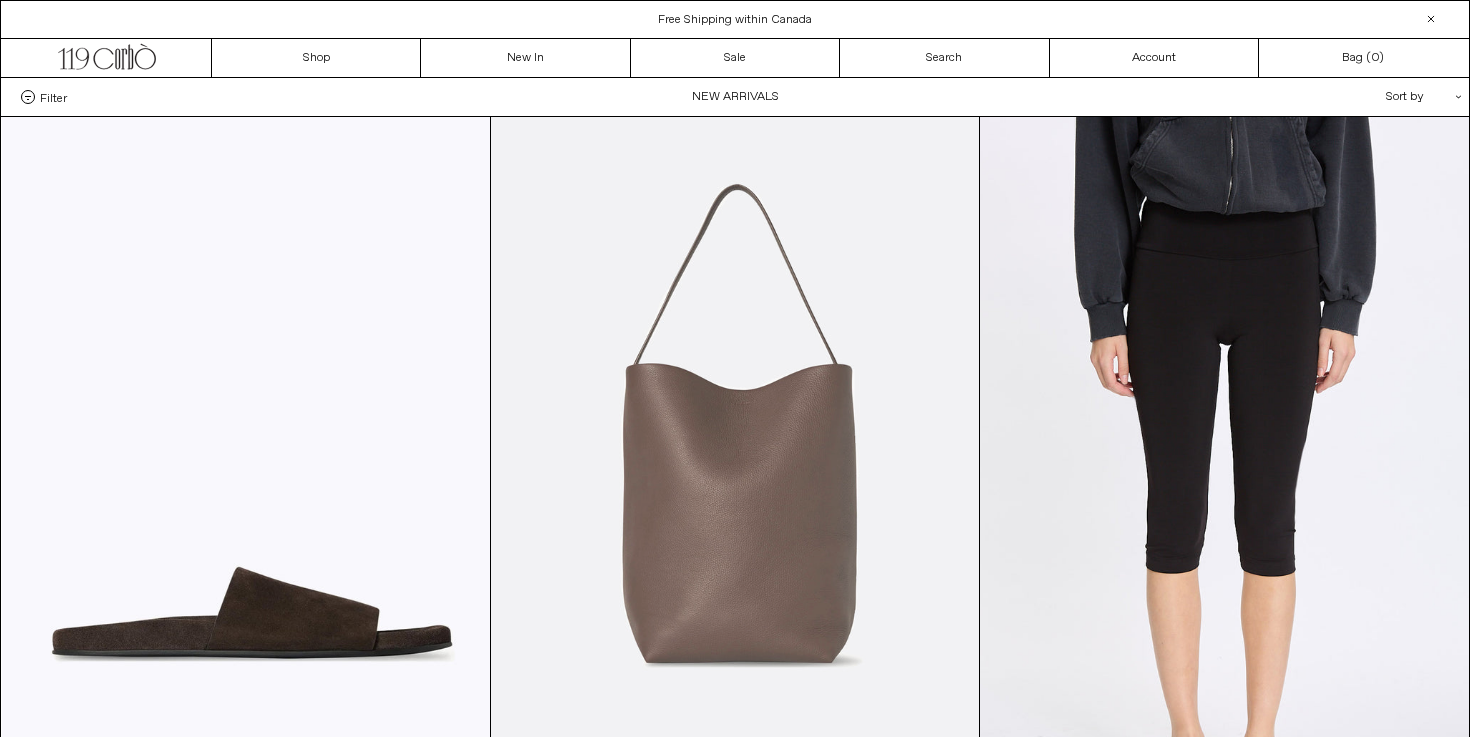 scroll, scrollTop: 0, scrollLeft: 0, axis: both 